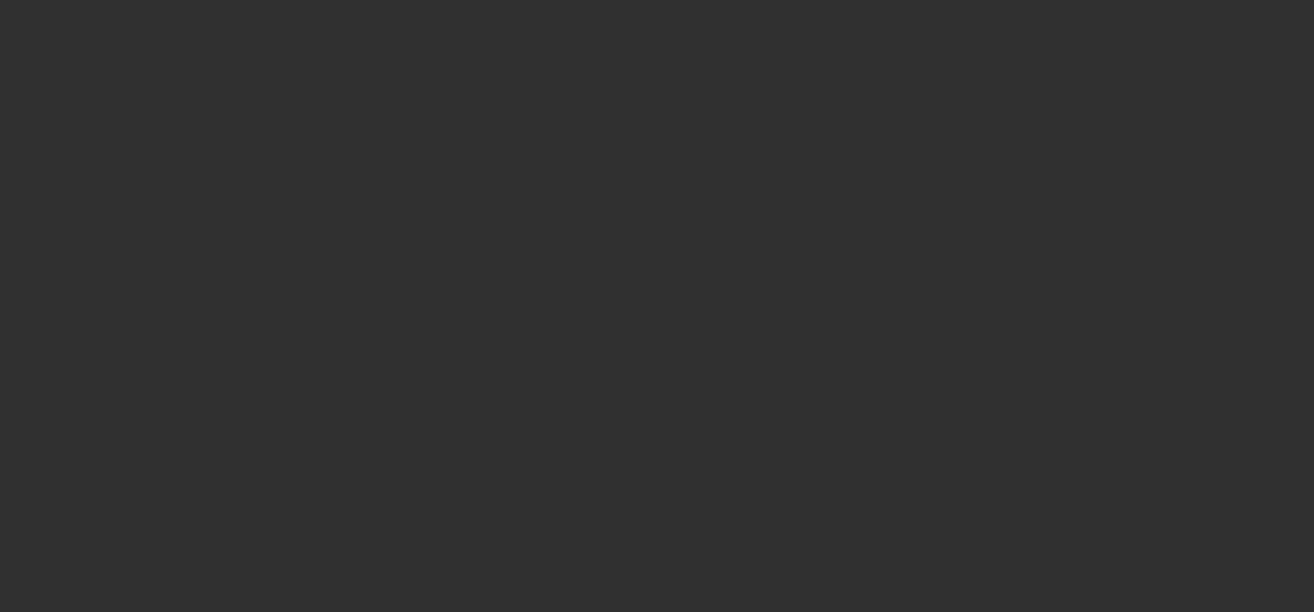 scroll, scrollTop: 0, scrollLeft: 0, axis: both 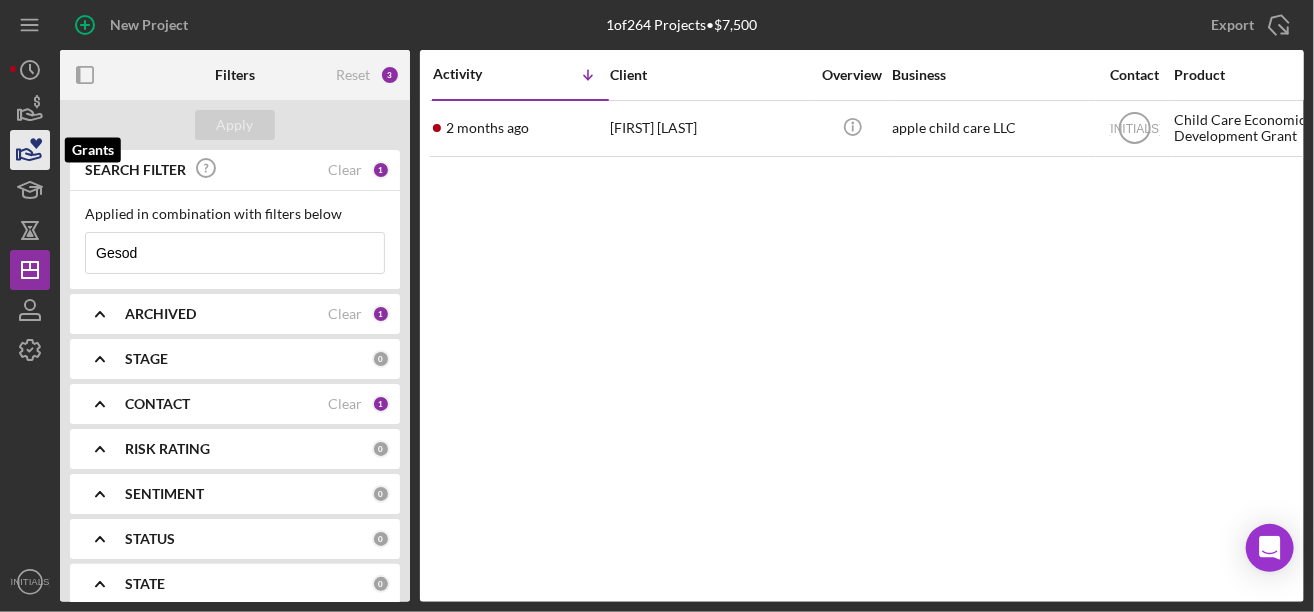 click 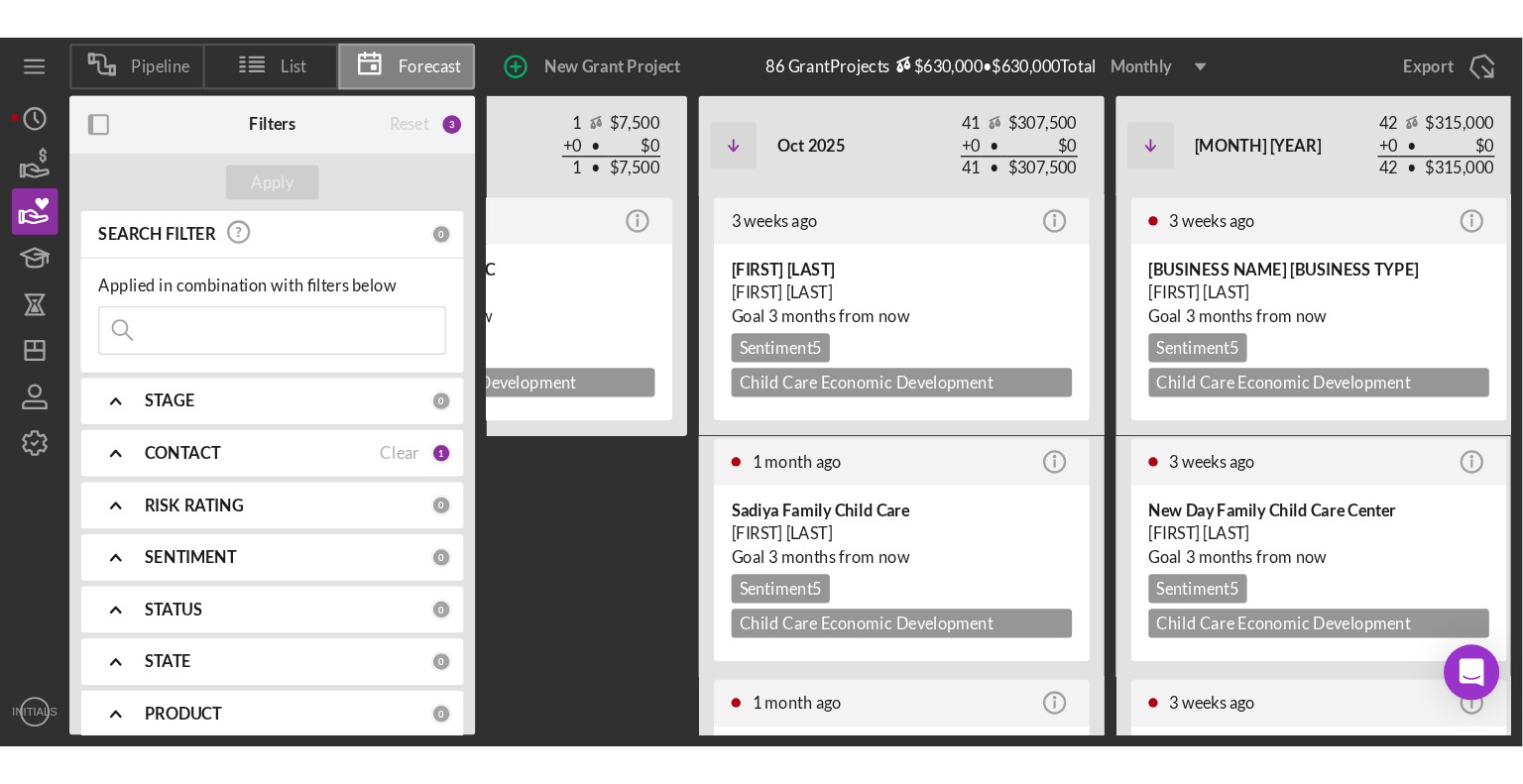 scroll, scrollTop: 0, scrollLeft: 1268, axis: horizontal 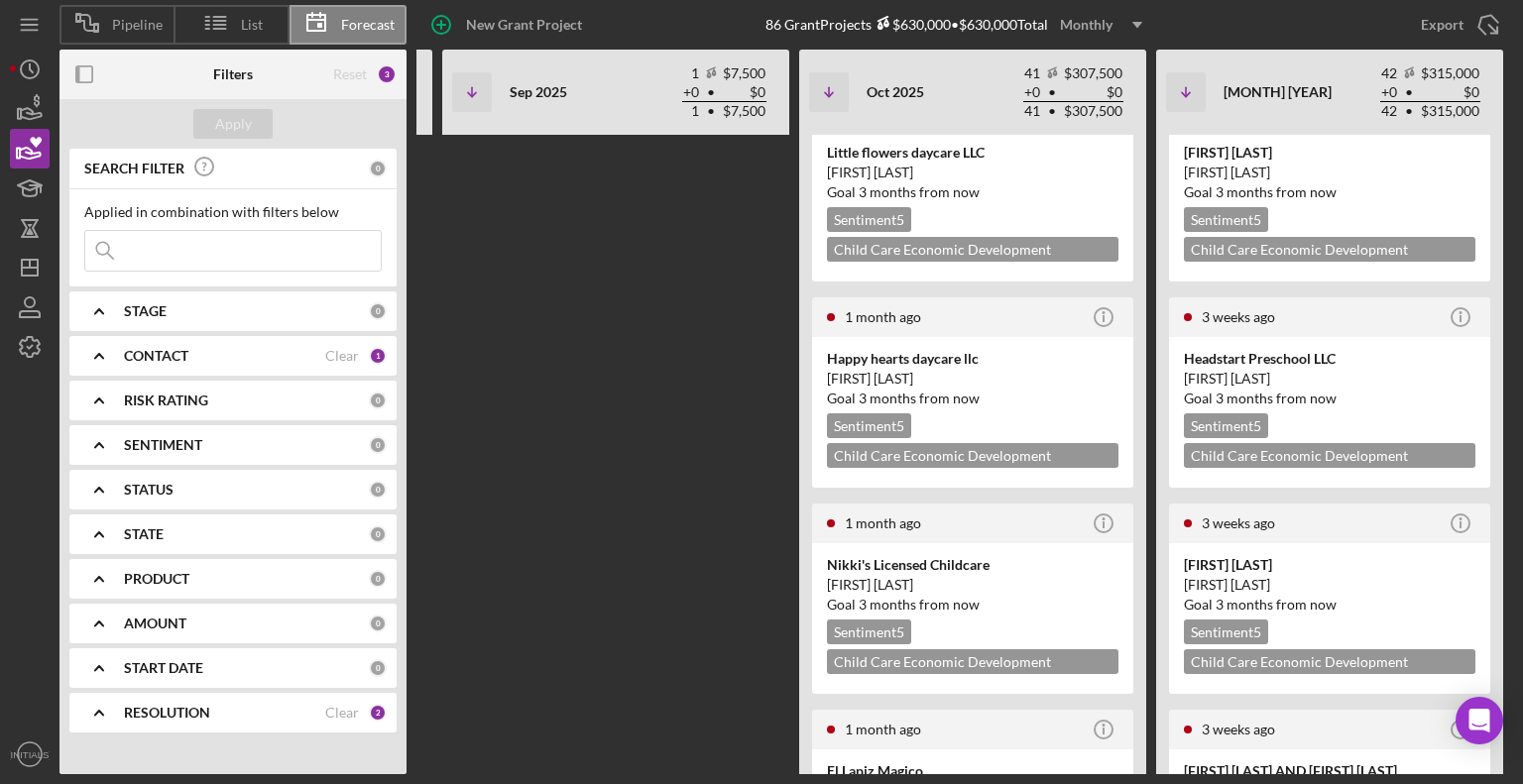 click on "[FIRST] [LAST] AND [FIRST] [LAST]" at bounding box center (1330, 977) 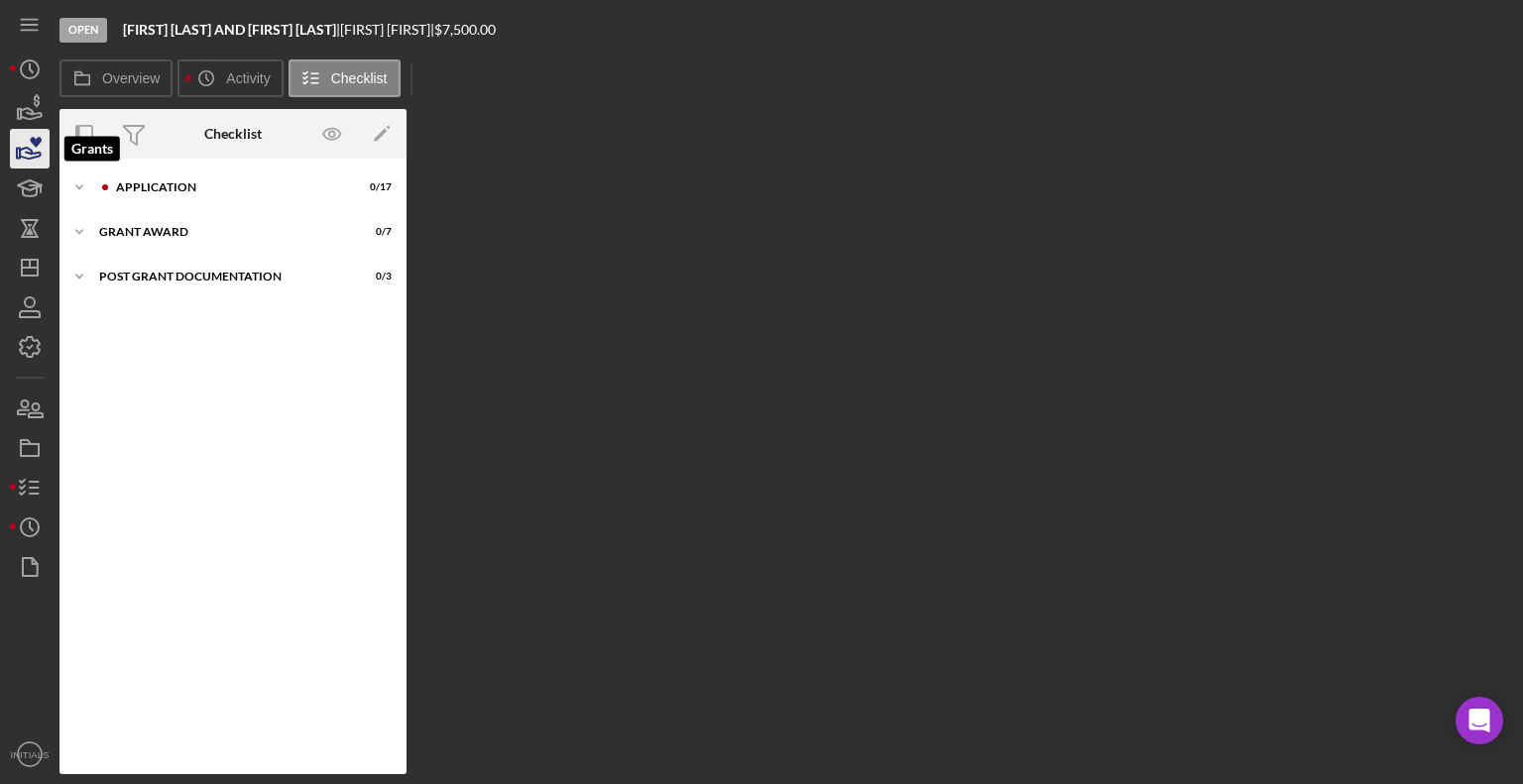 click 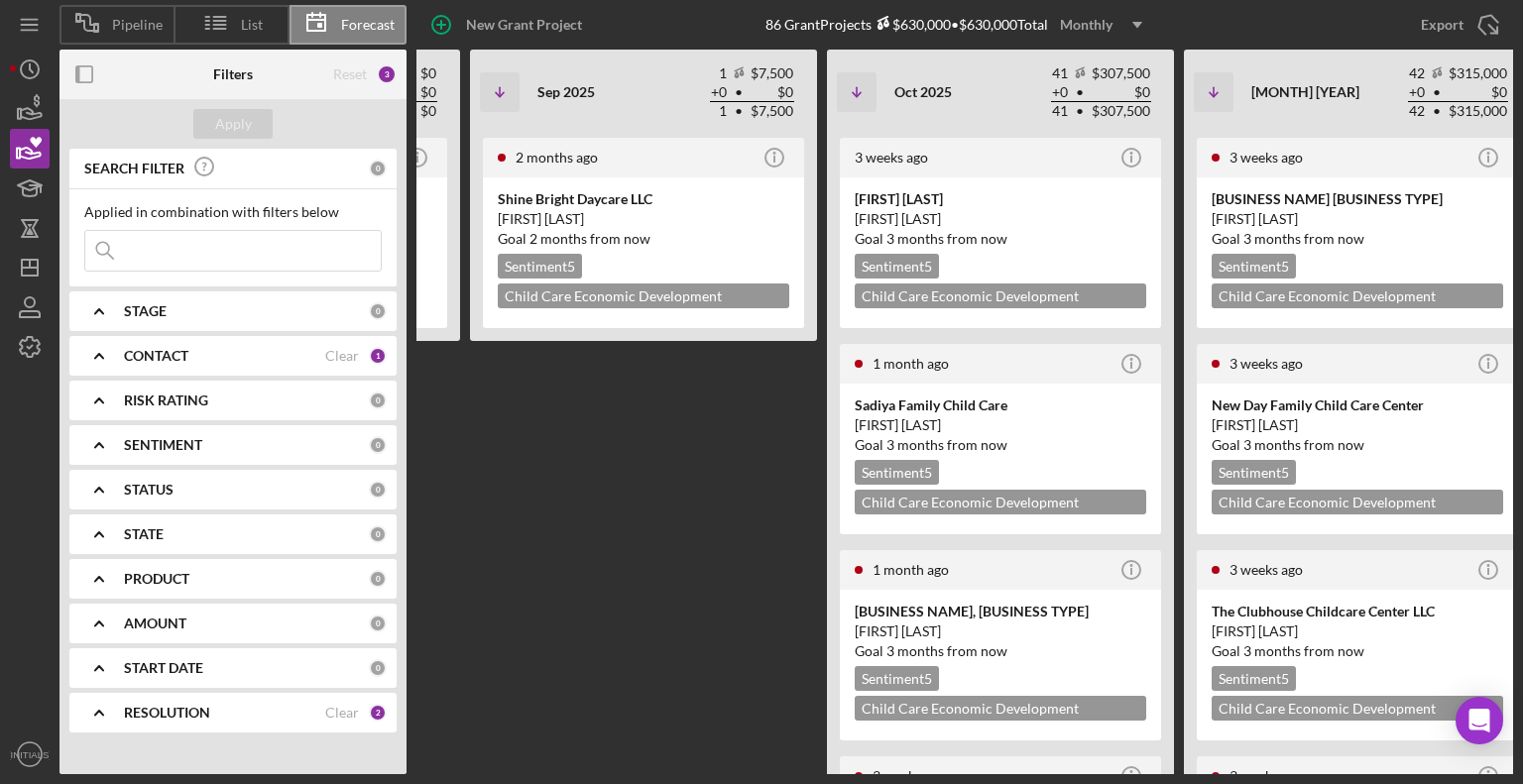 scroll, scrollTop: 0, scrollLeft: 1055, axis: horizontal 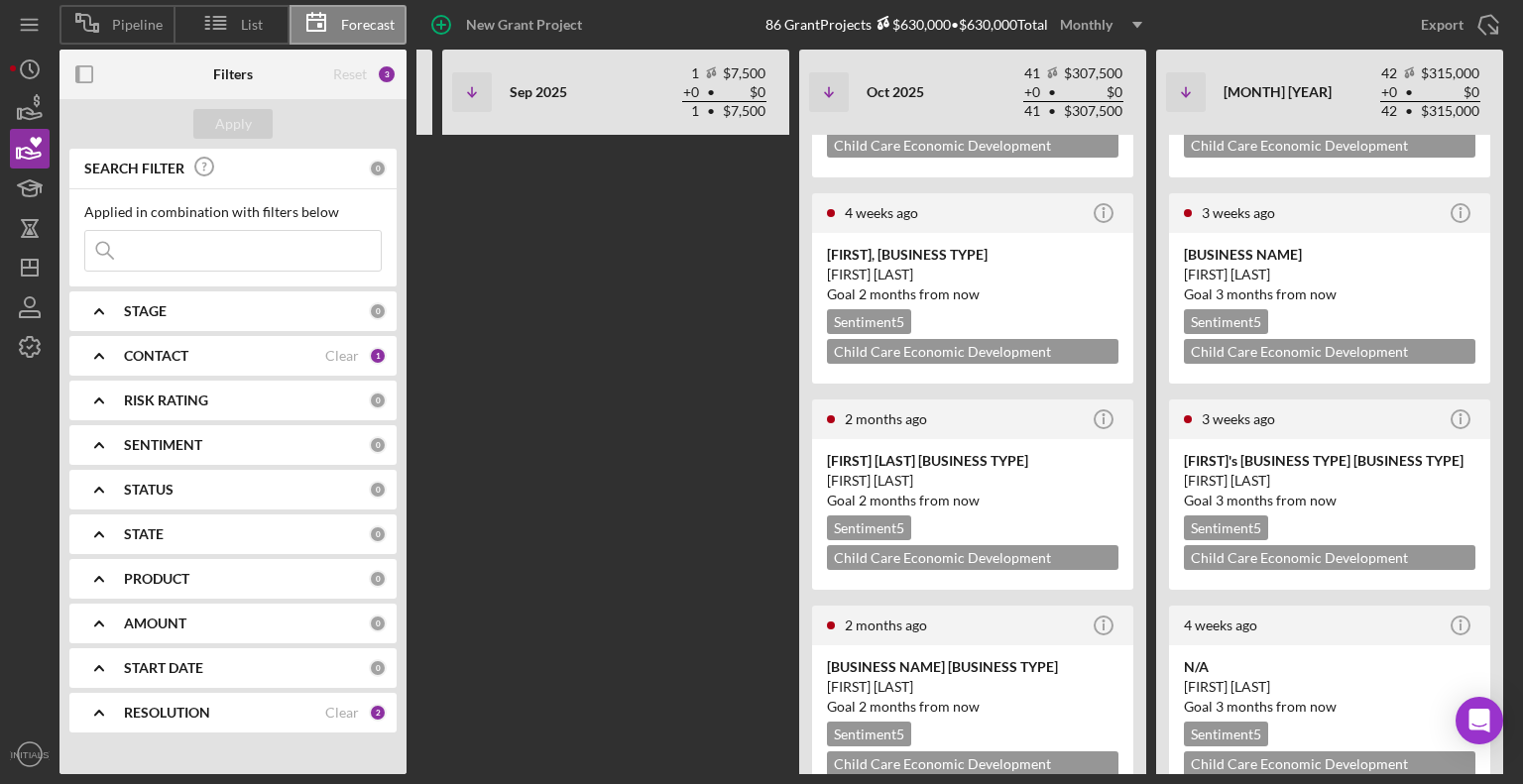click on "[FIRST] [LAST]" at bounding box center [1330, 1369] 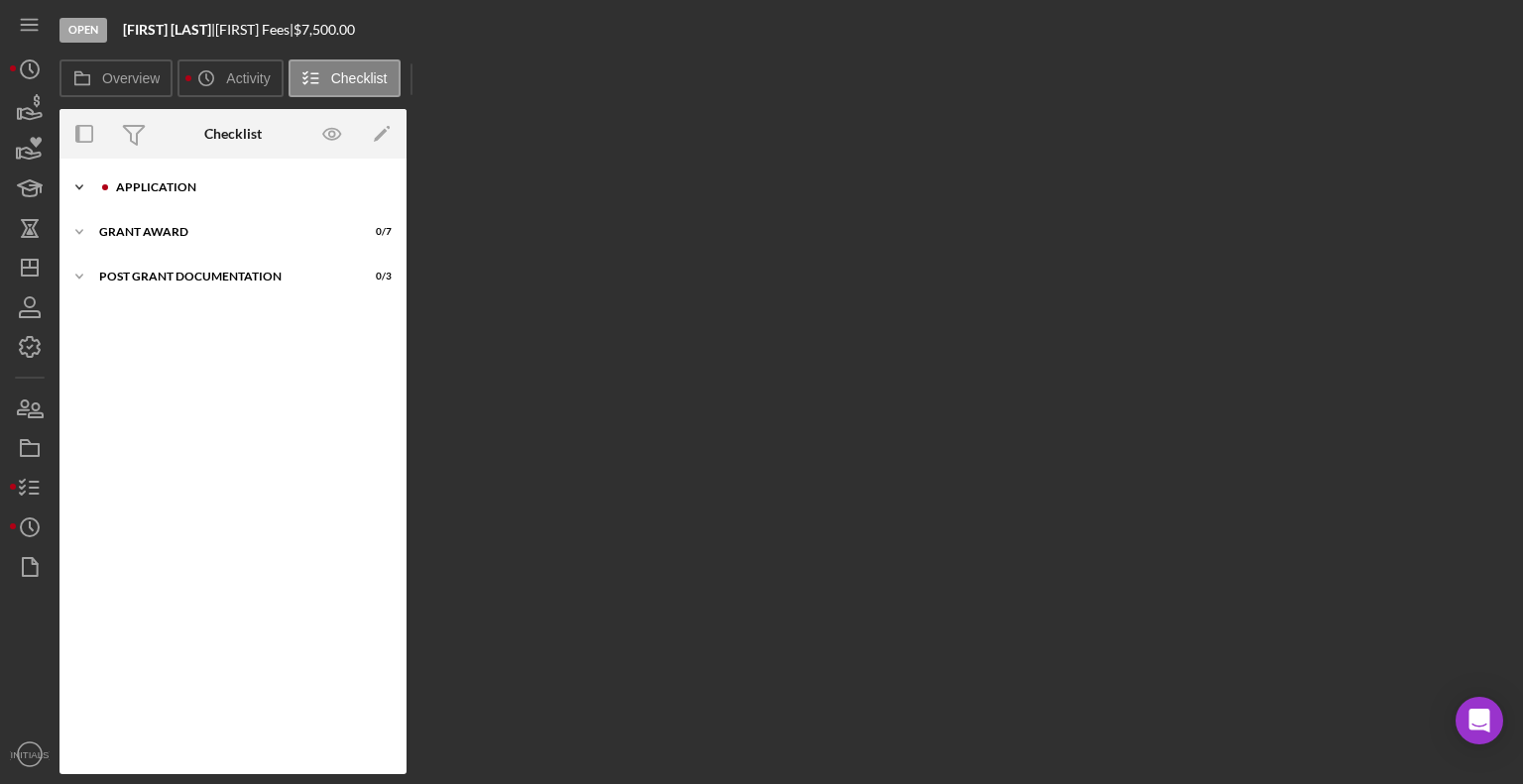 click on "Icon/Expander" 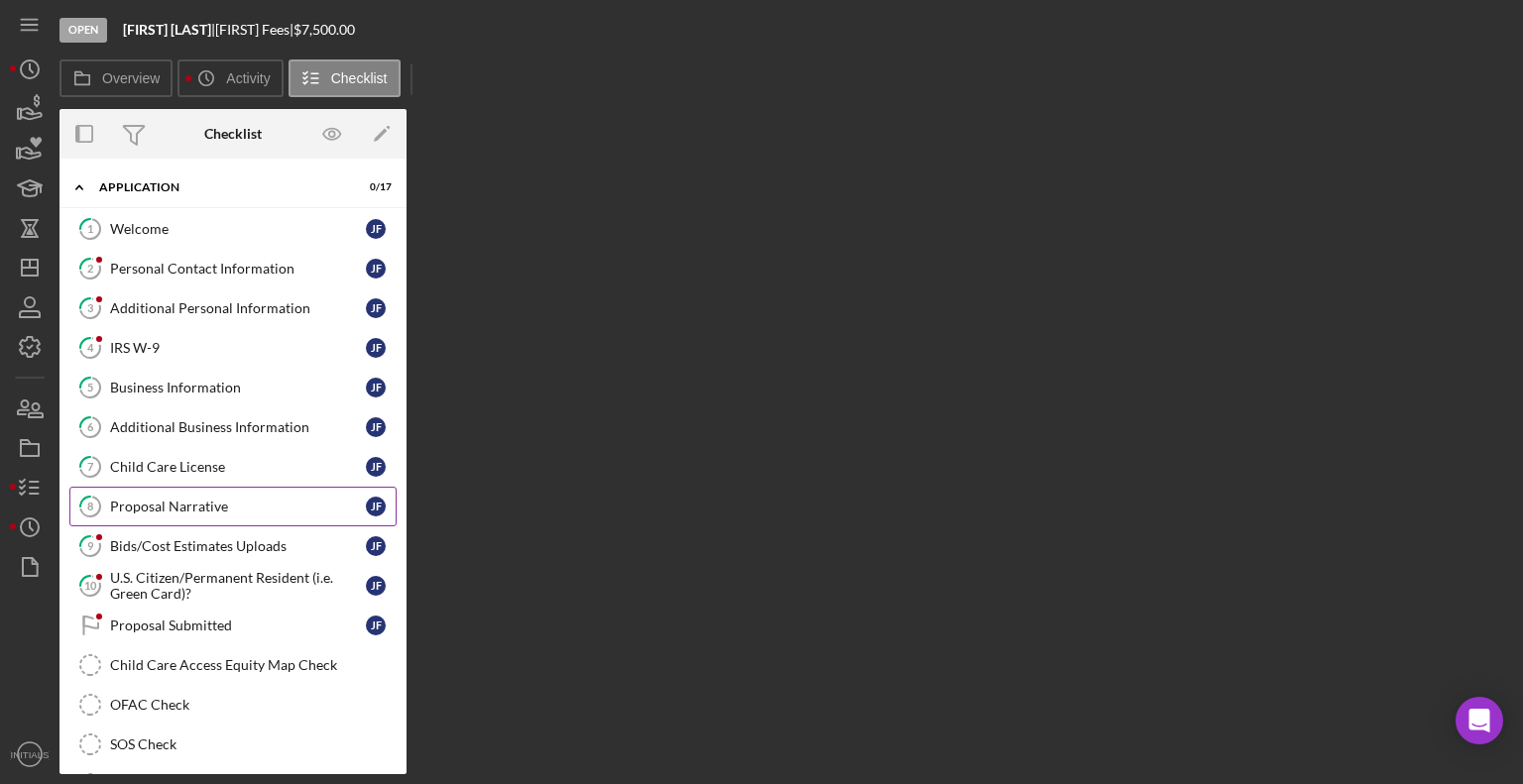 click on "Proposal Narrative" at bounding box center (238, 506) 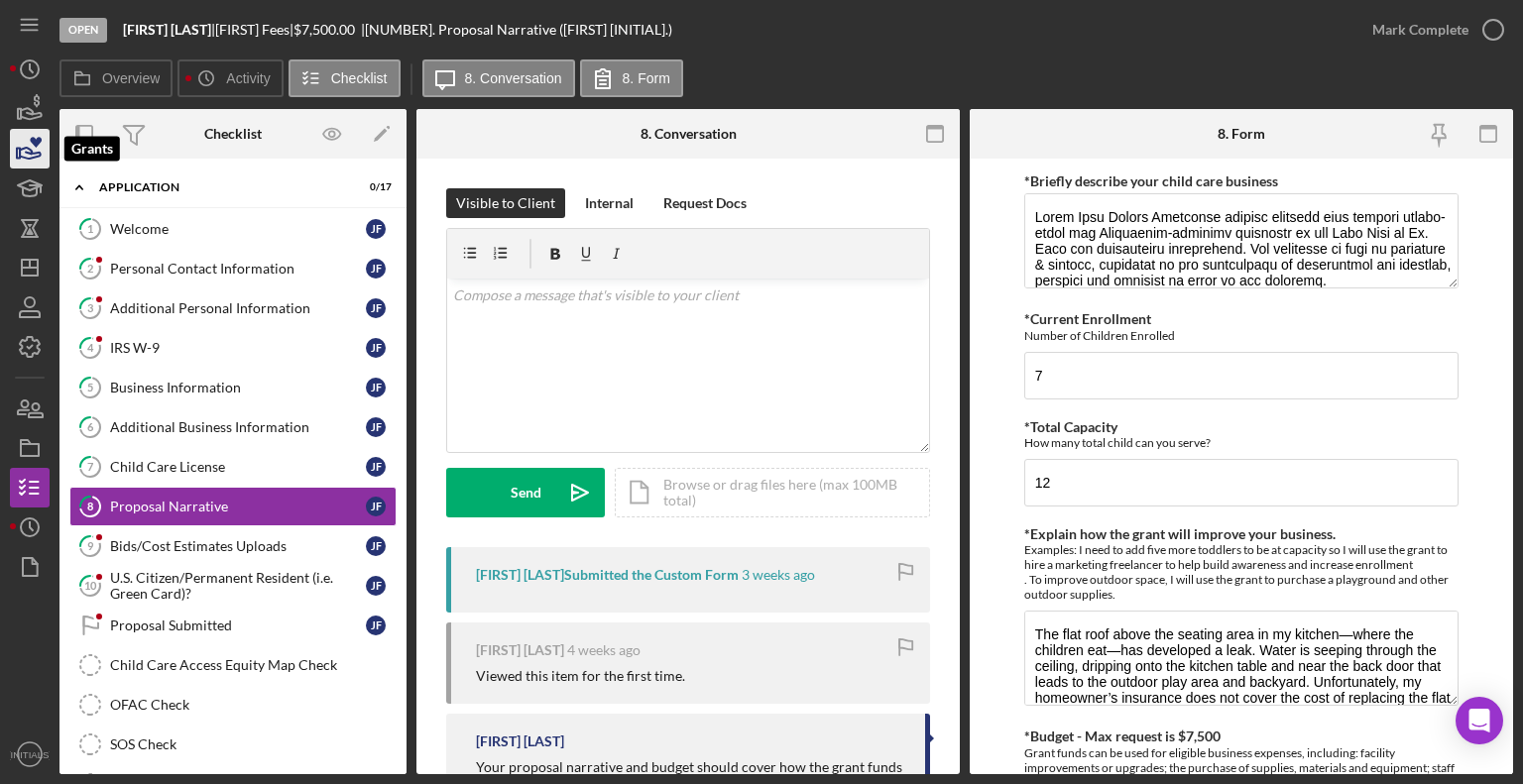 click 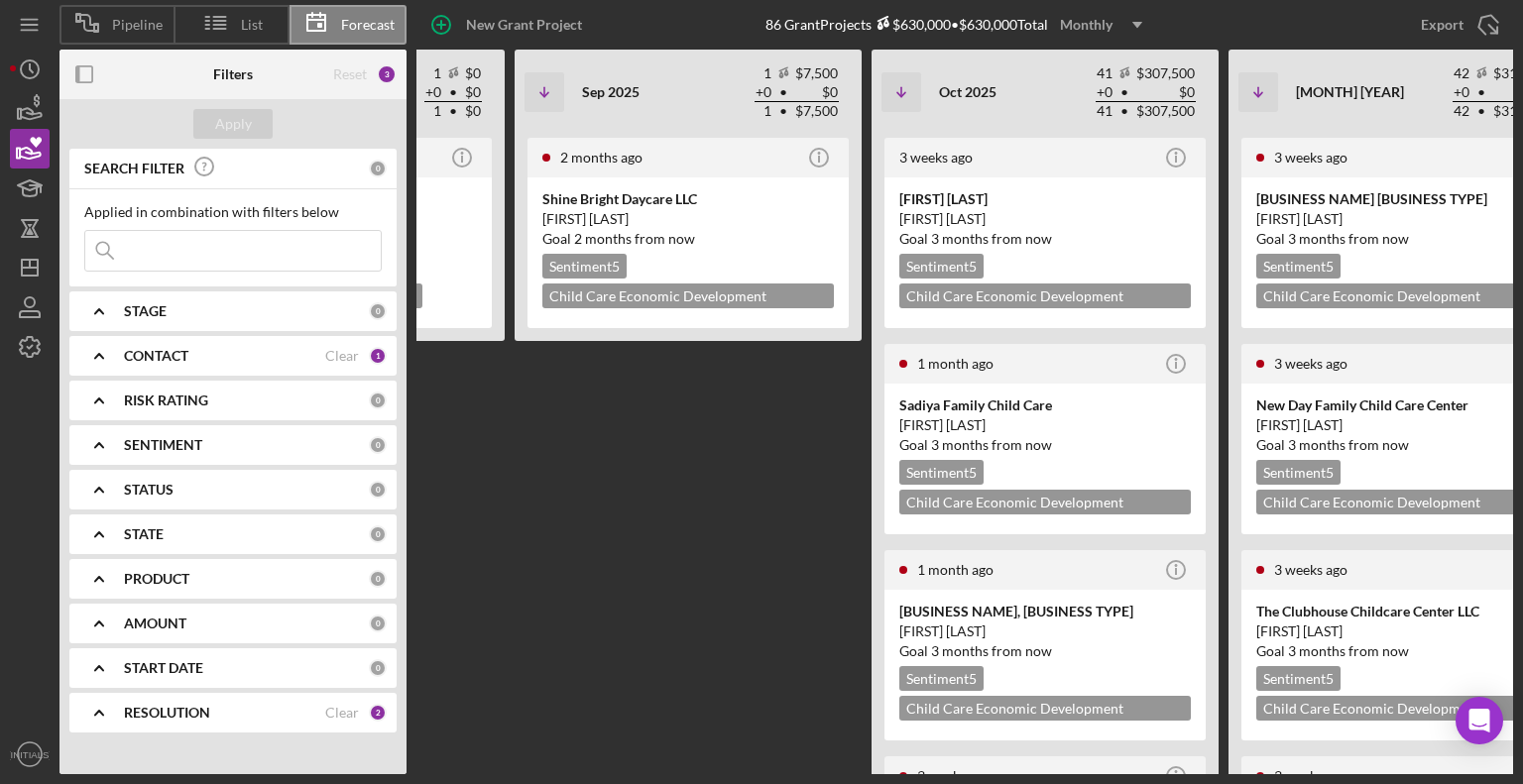 scroll, scrollTop: 0, scrollLeft: 1055, axis: horizontal 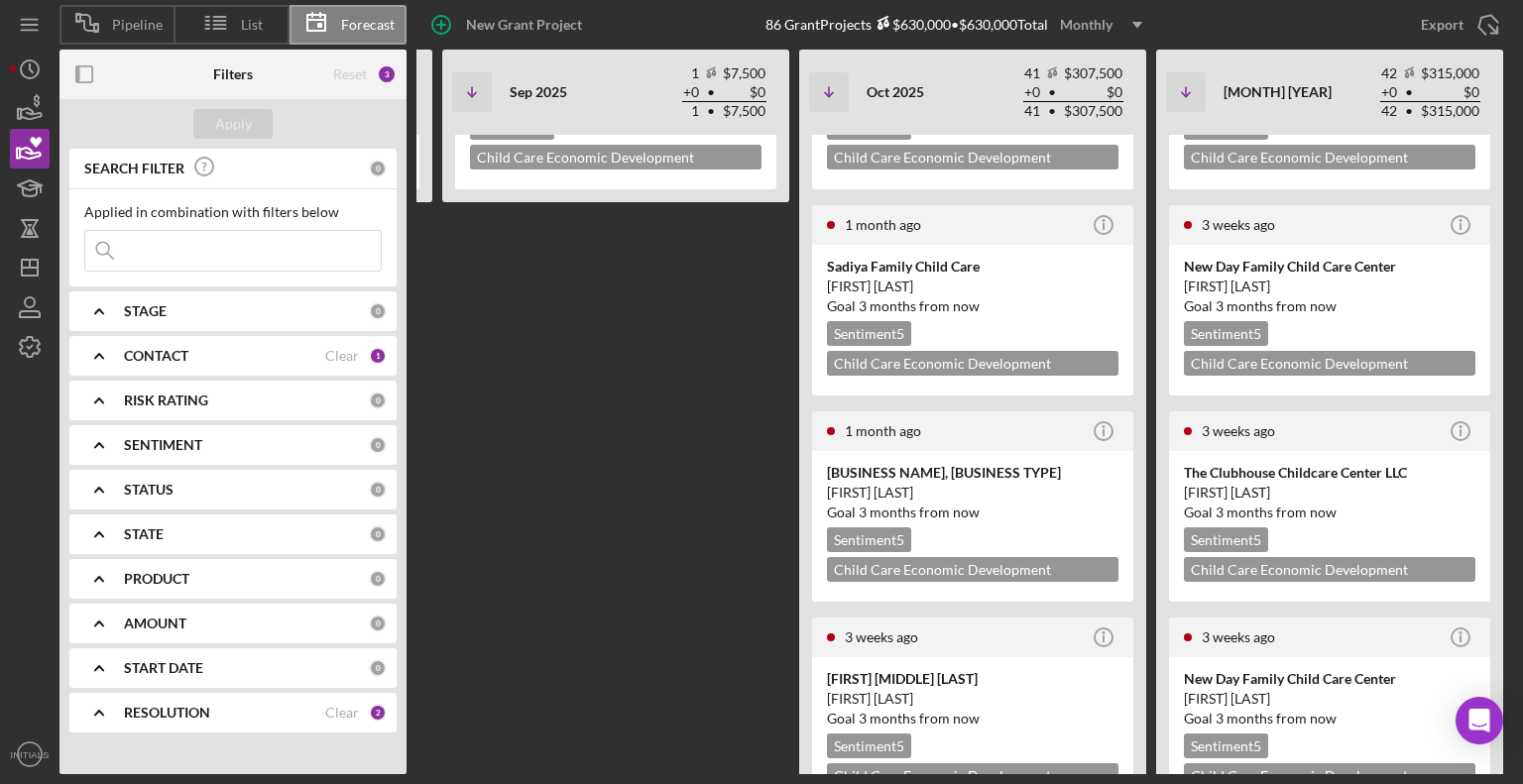 click at bounding box center [233, 251] 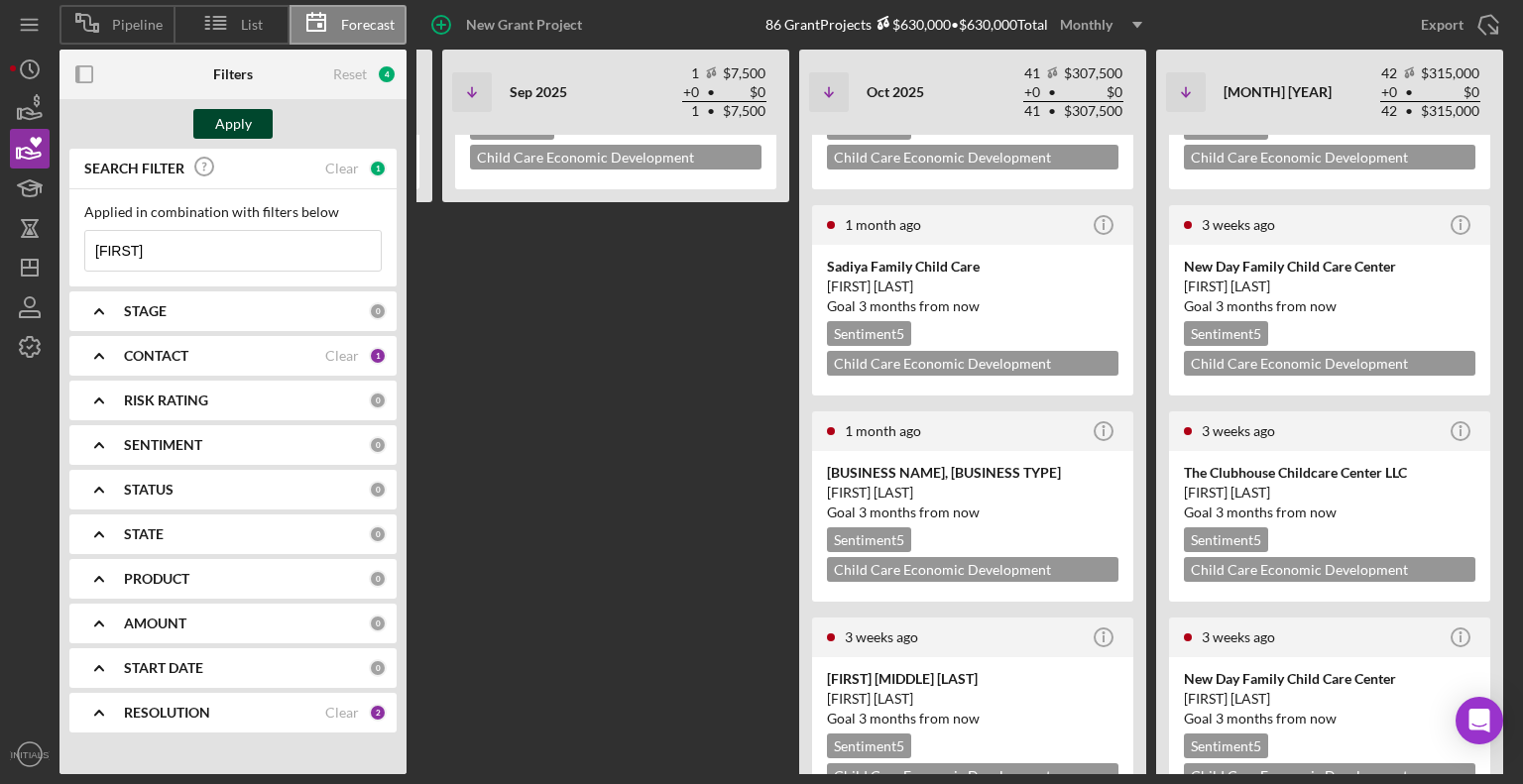 type on "[FIRST]" 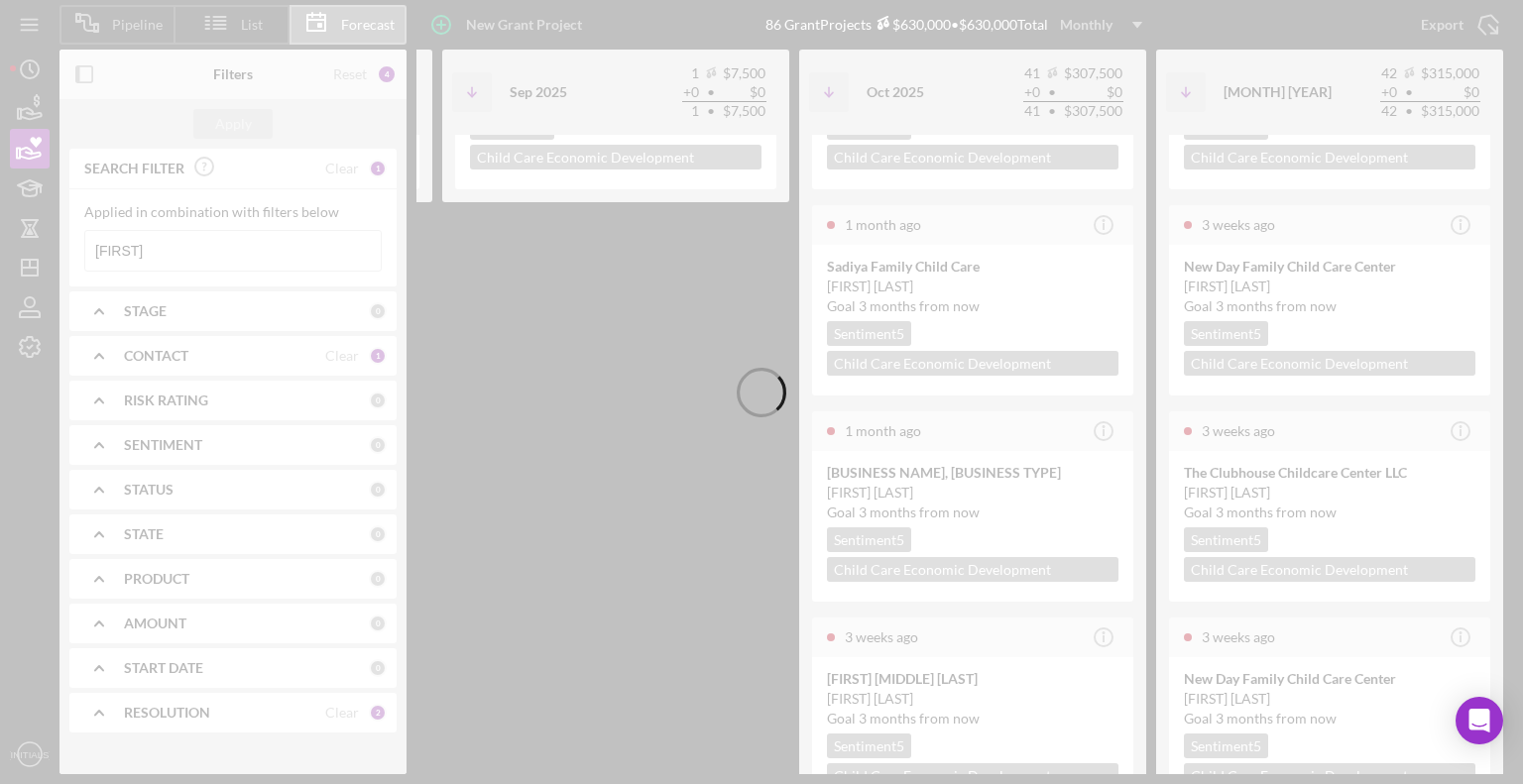 scroll, scrollTop: 0, scrollLeft: 0, axis: both 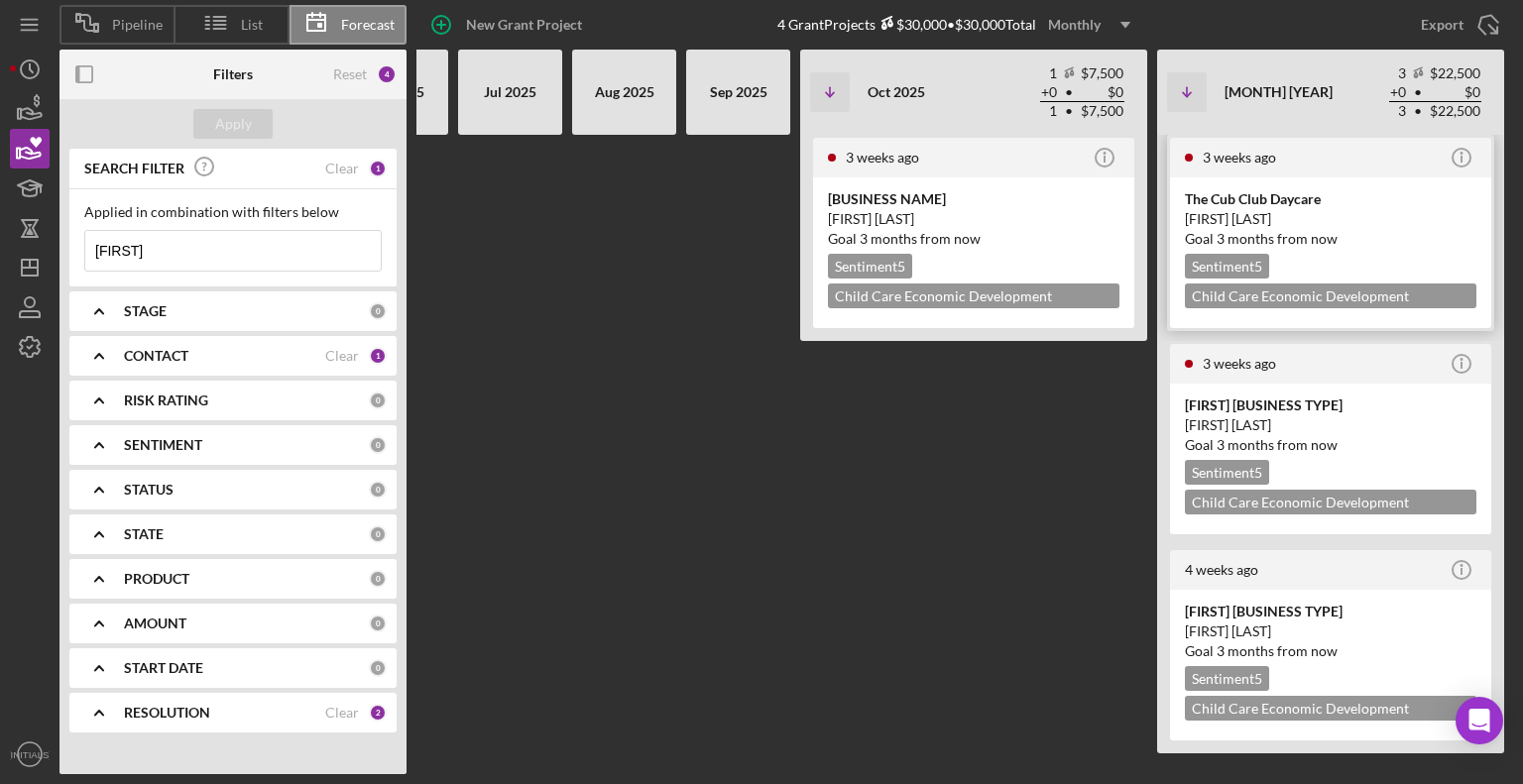 click on "The Cub Club Daycare" at bounding box center (1331, 199) 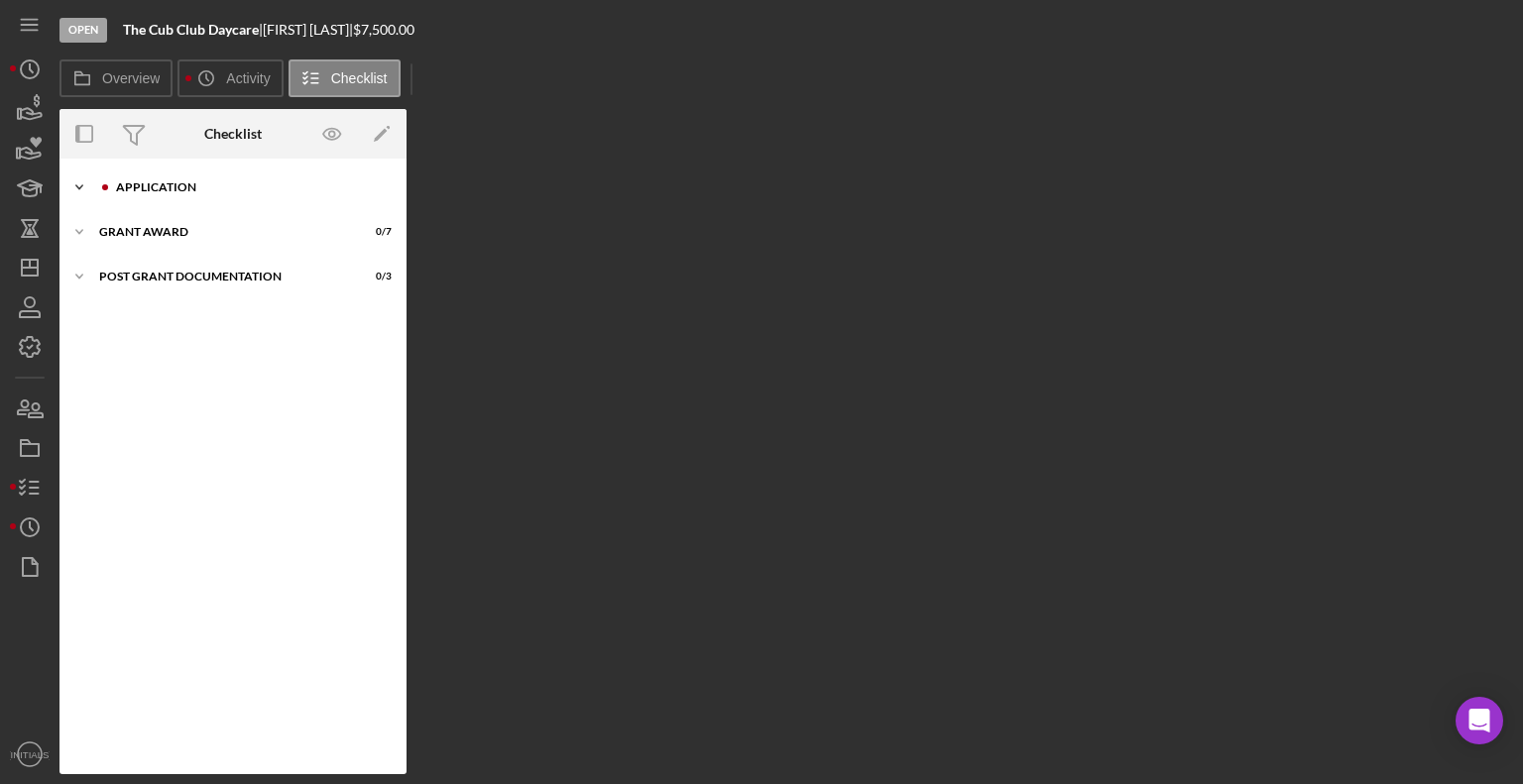 click on "Icon/Expander" 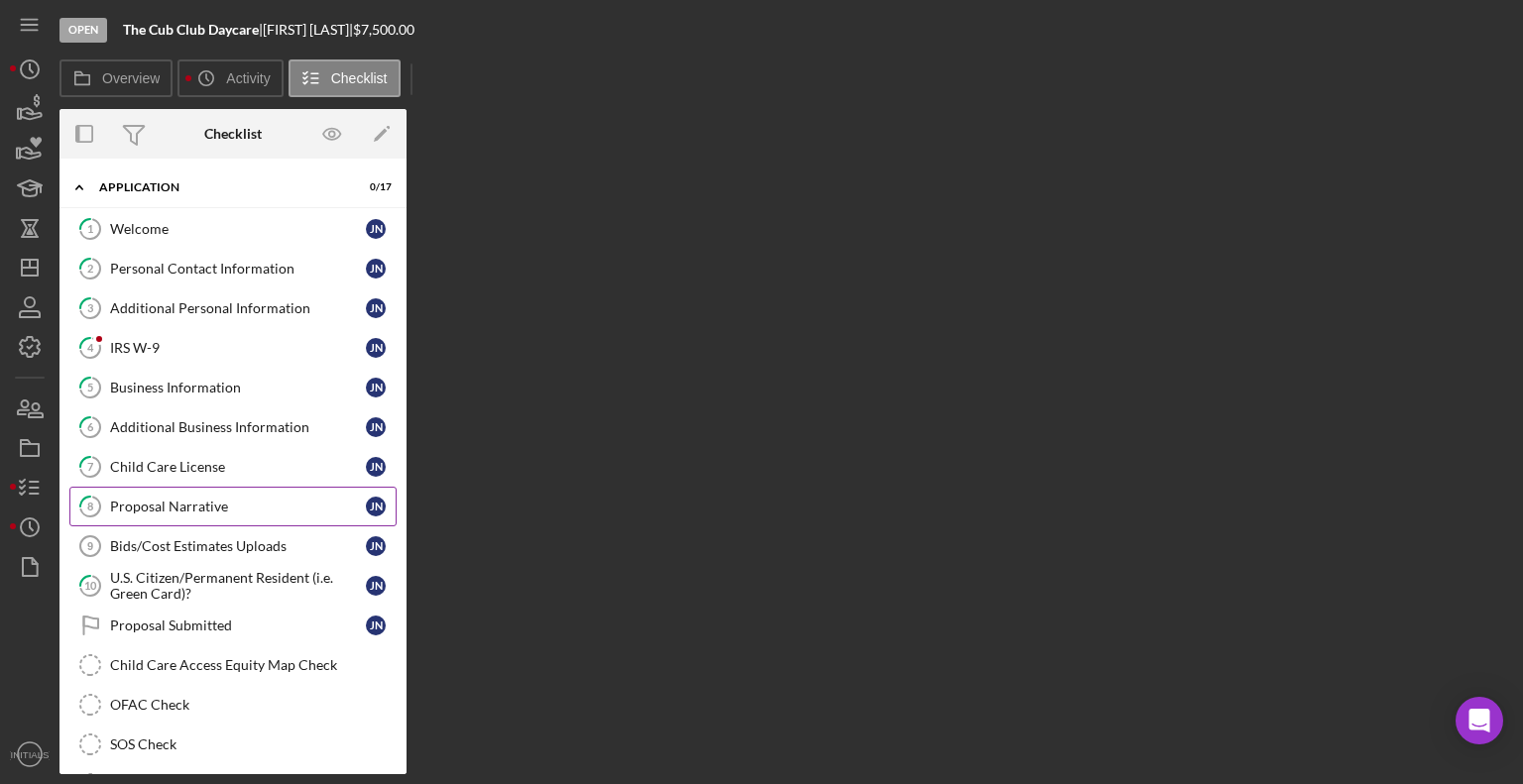click on "Proposal Narrative" at bounding box center (238, 506) 